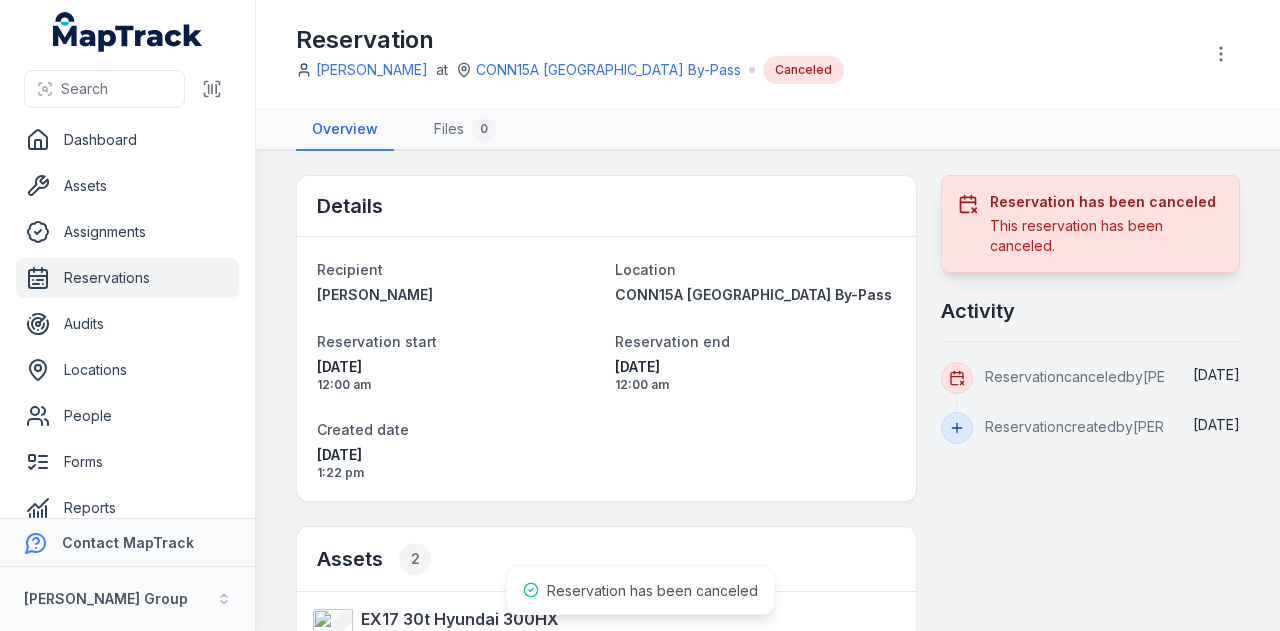 scroll, scrollTop: 0, scrollLeft: 0, axis: both 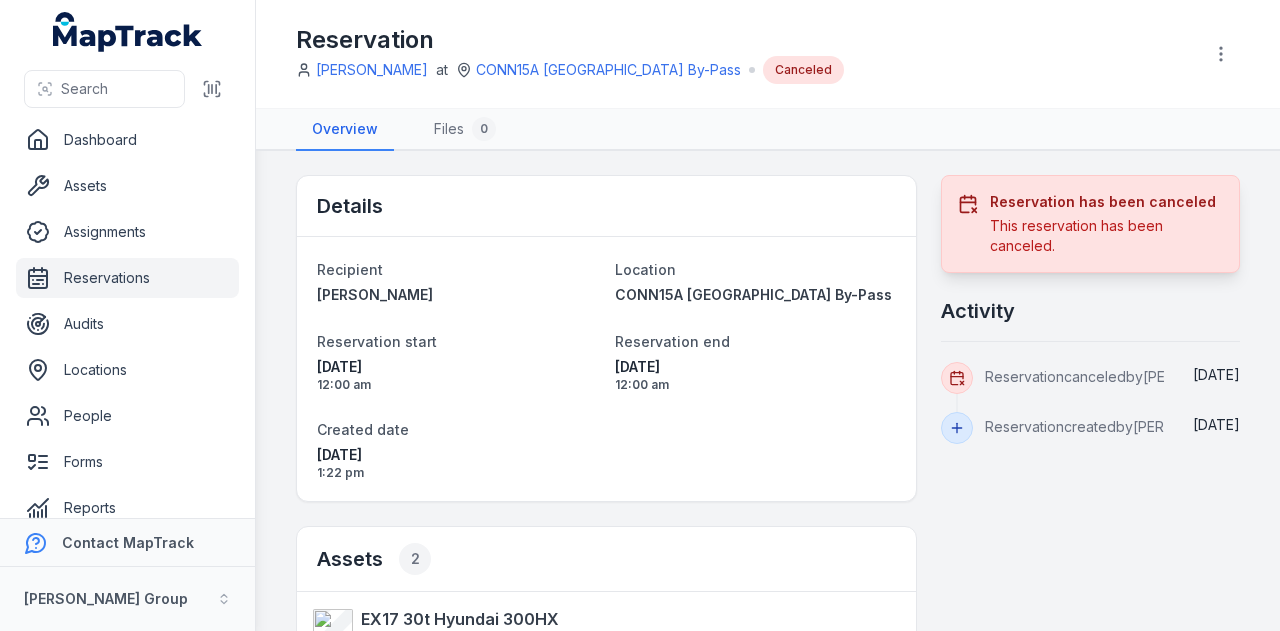 click on "Reservations" at bounding box center [127, 278] 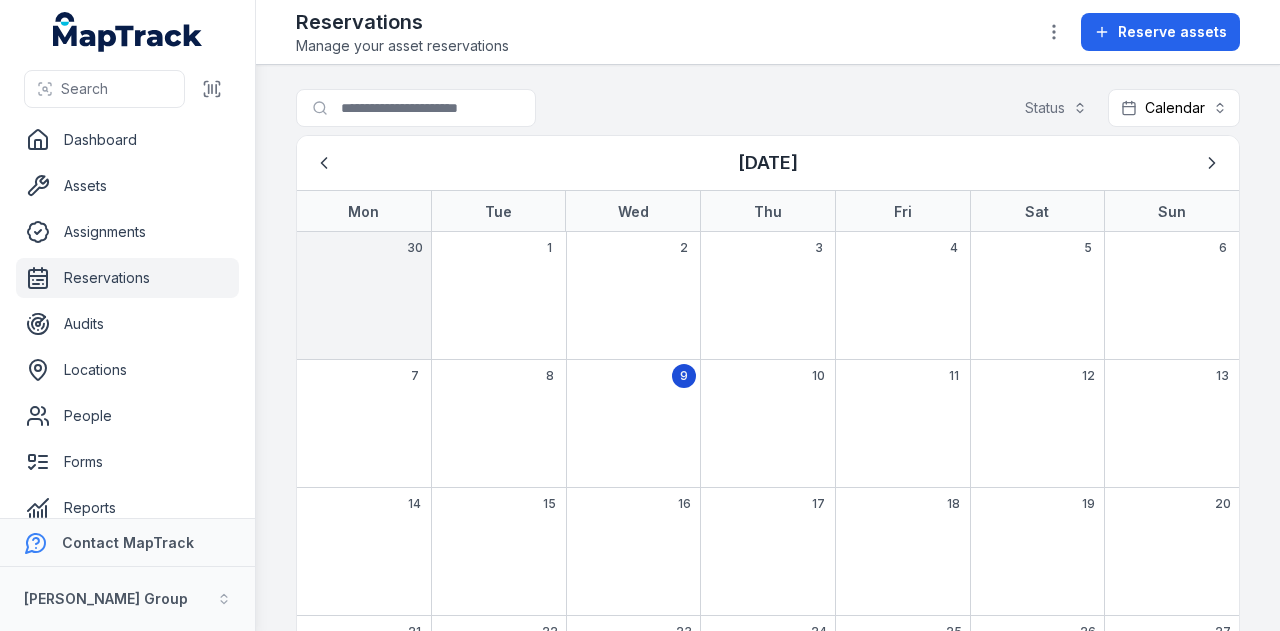 scroll, scrollTop: 0, scrollLeft: 0, axis: both 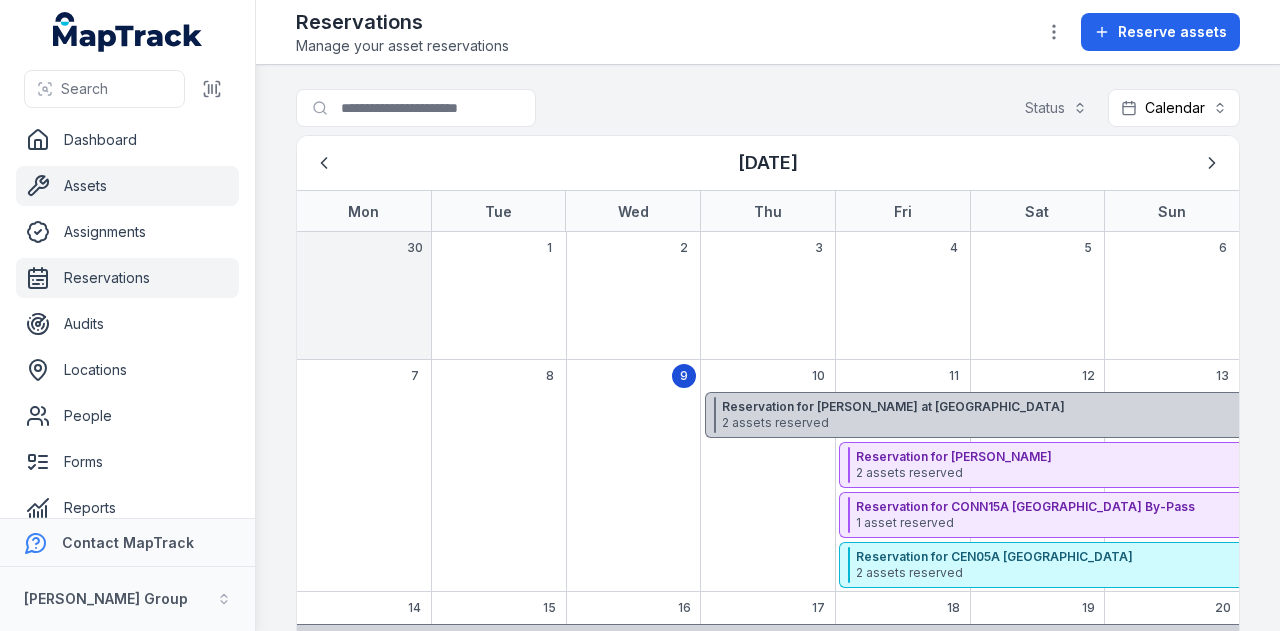 click on "Assets" at bounding box center [127, 186] 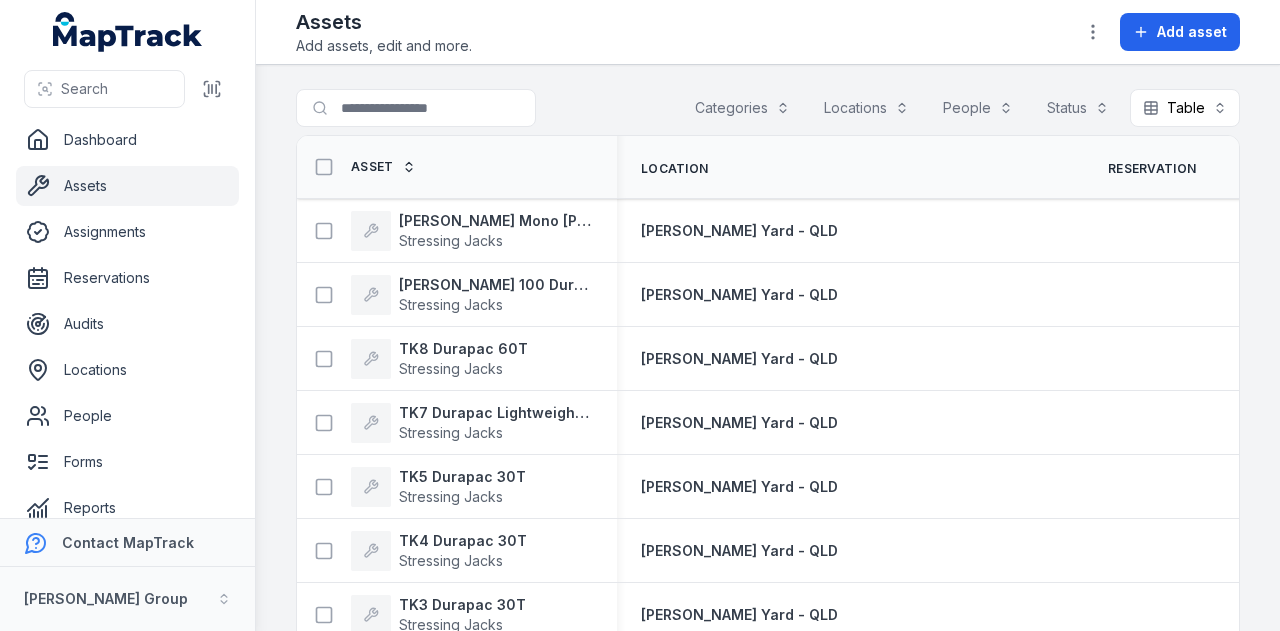 scroll, scrollTop: 0, scrollLeft: 0, axis: both 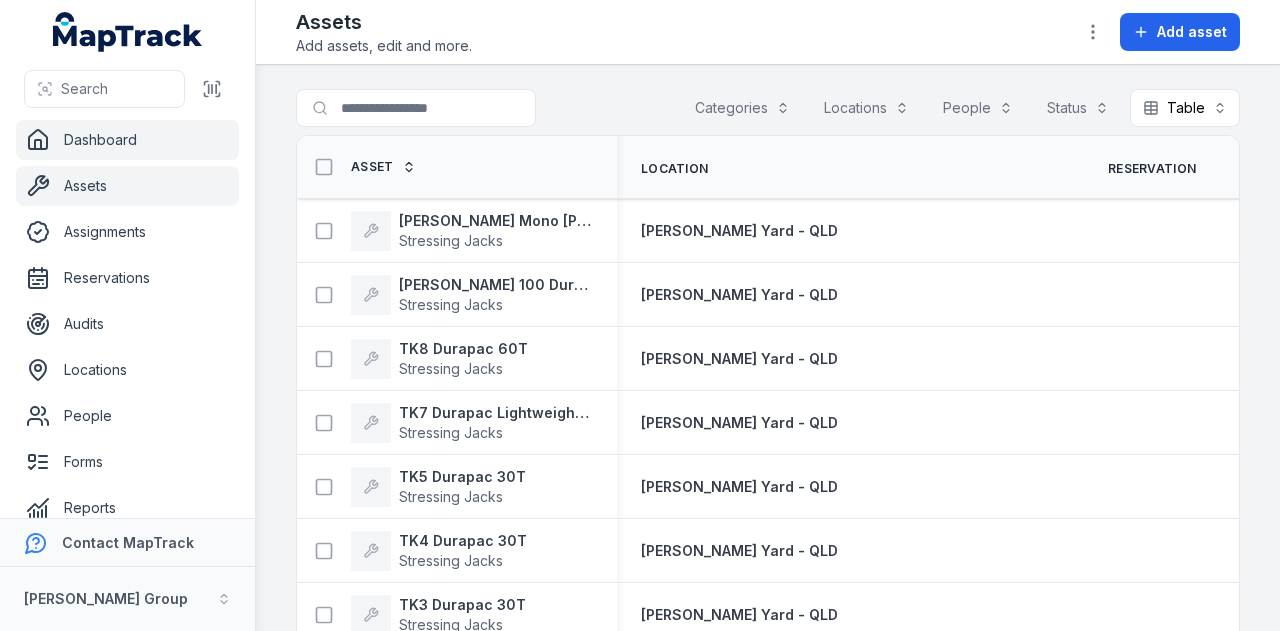 click on "Dashboard" at bounding box center (127, 140) 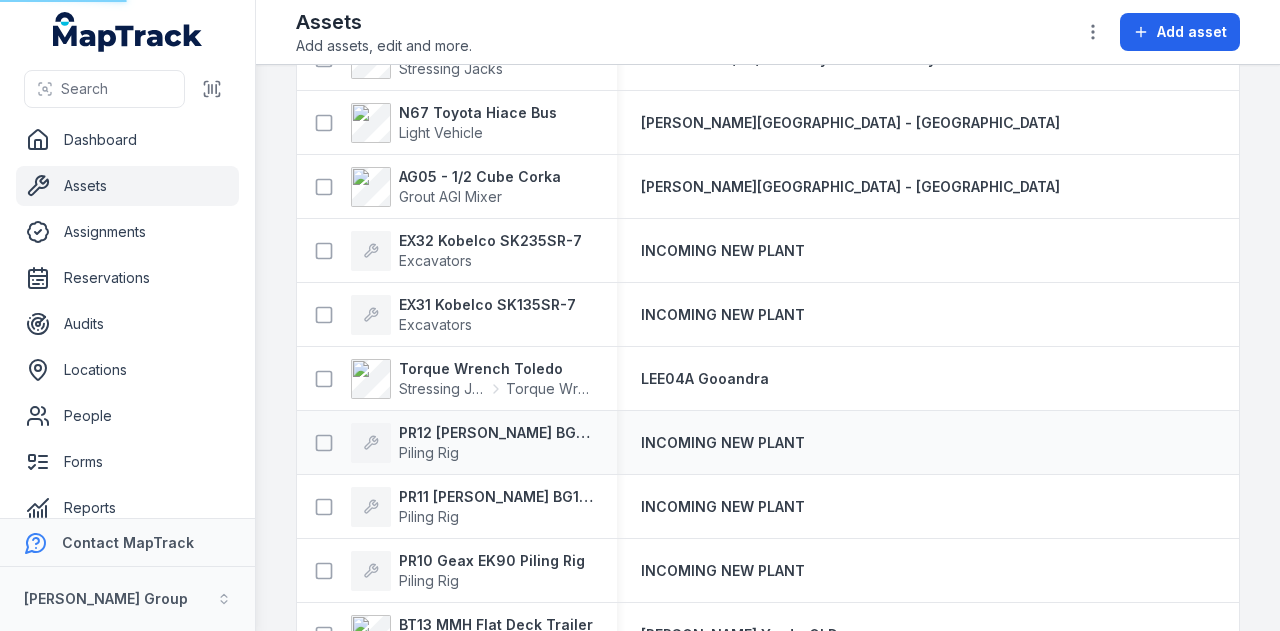 scroll, scrollTop: 1000, scrollLeft: 0, axis: vertical 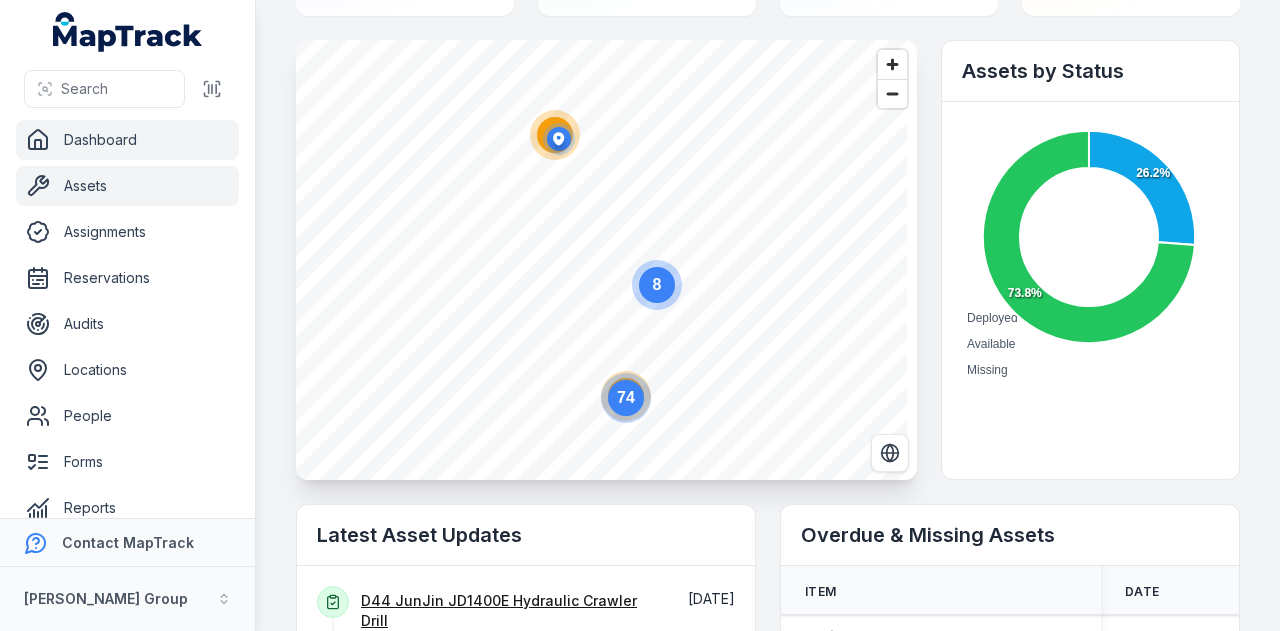 click on "Assets" at bounding box center (127, 186) 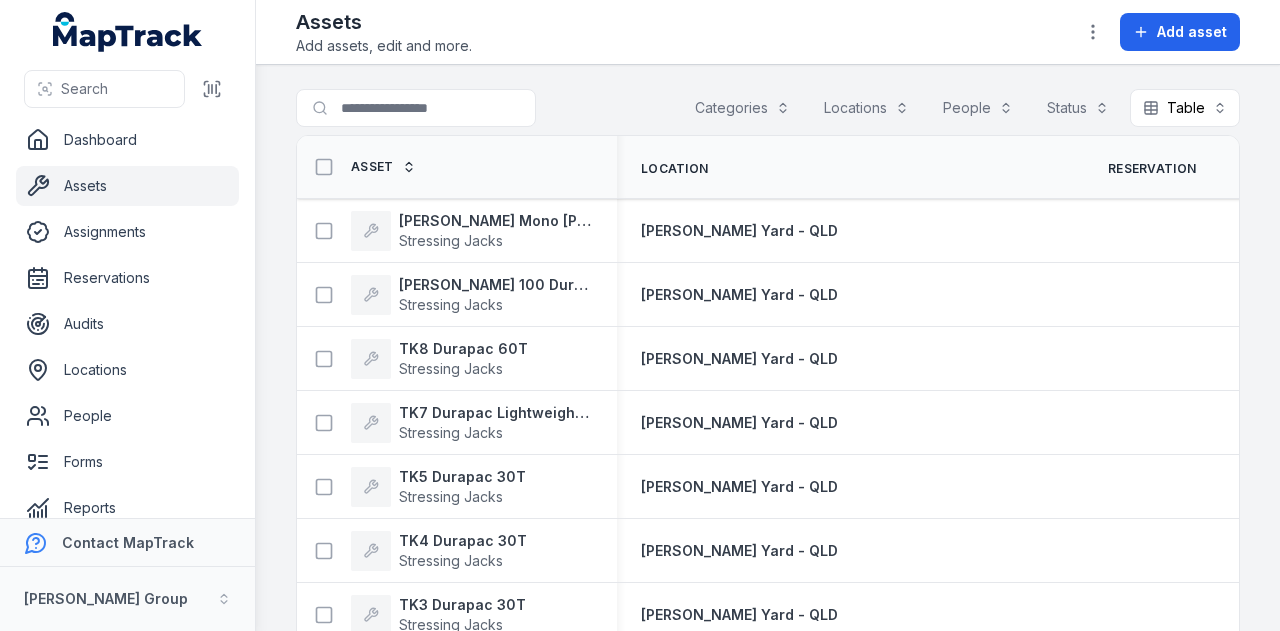scroll, scrollTop: 0, scrollLeft: 0, axis: both 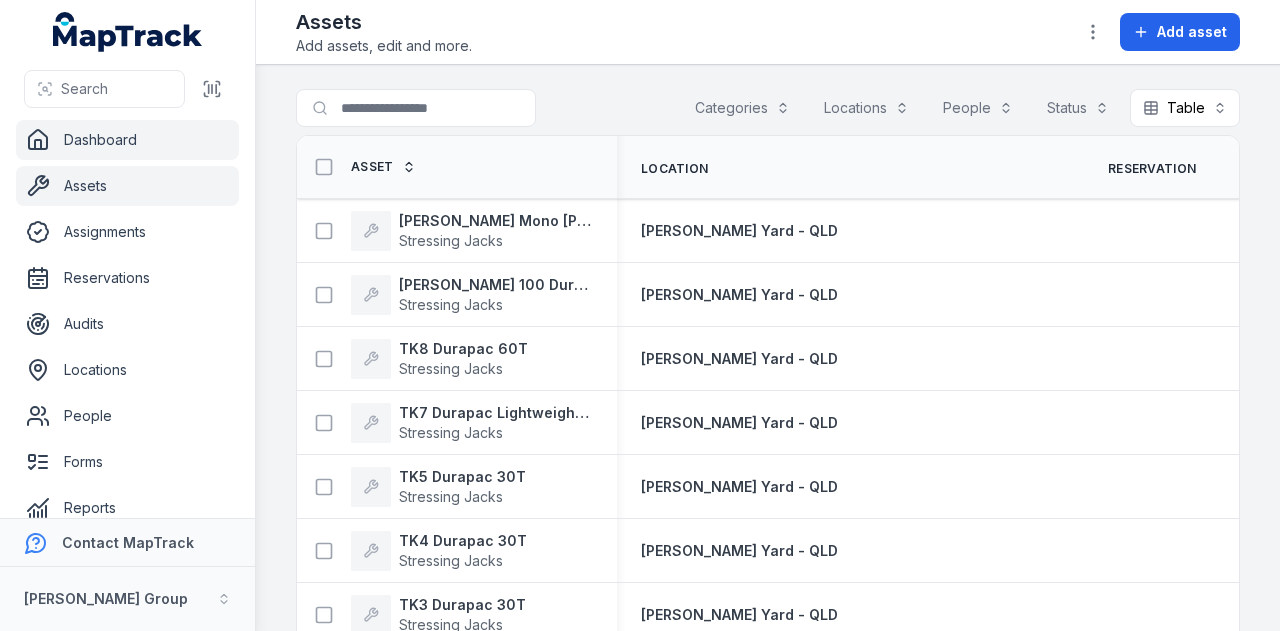 click on "Dashboard" at bounding box center [127, 140] 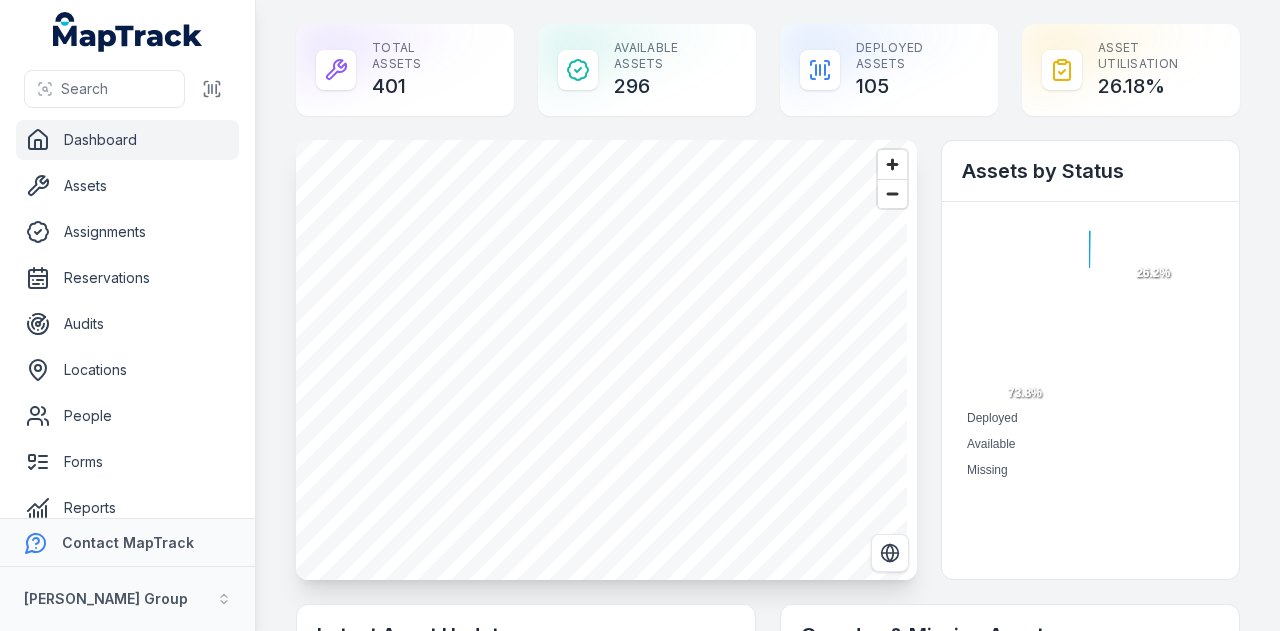 scroll, scrollTop: 0, scrollLeft: 0, axis: both 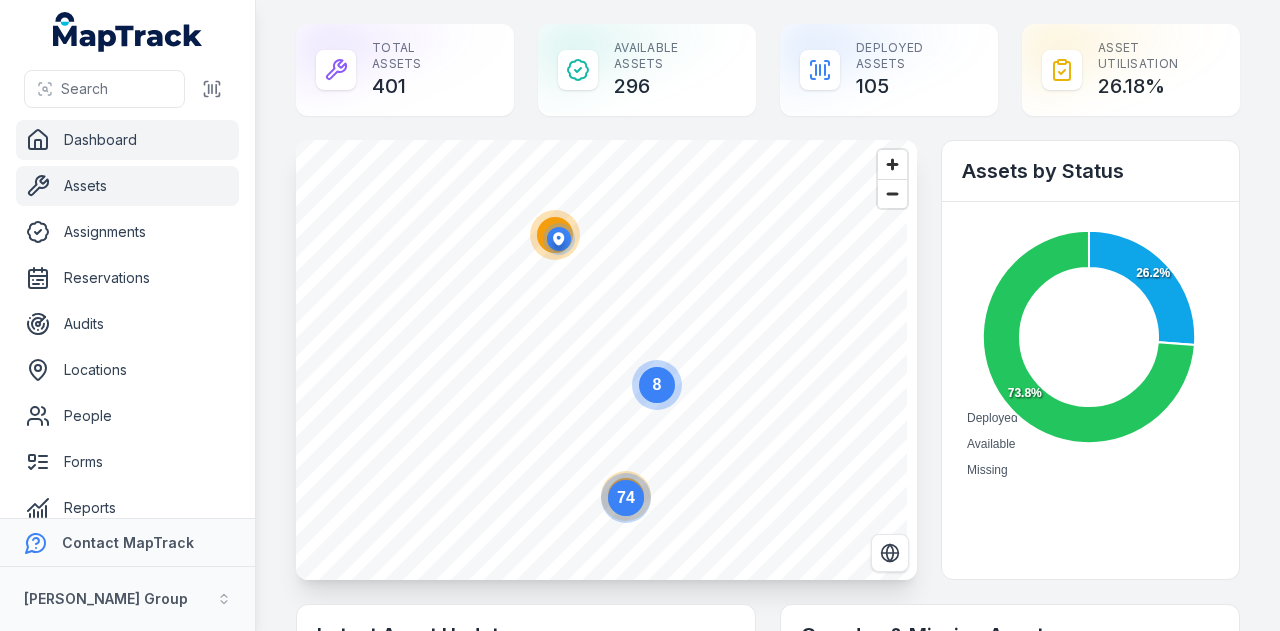 click on "Assets" at bounding box center [127, 186] 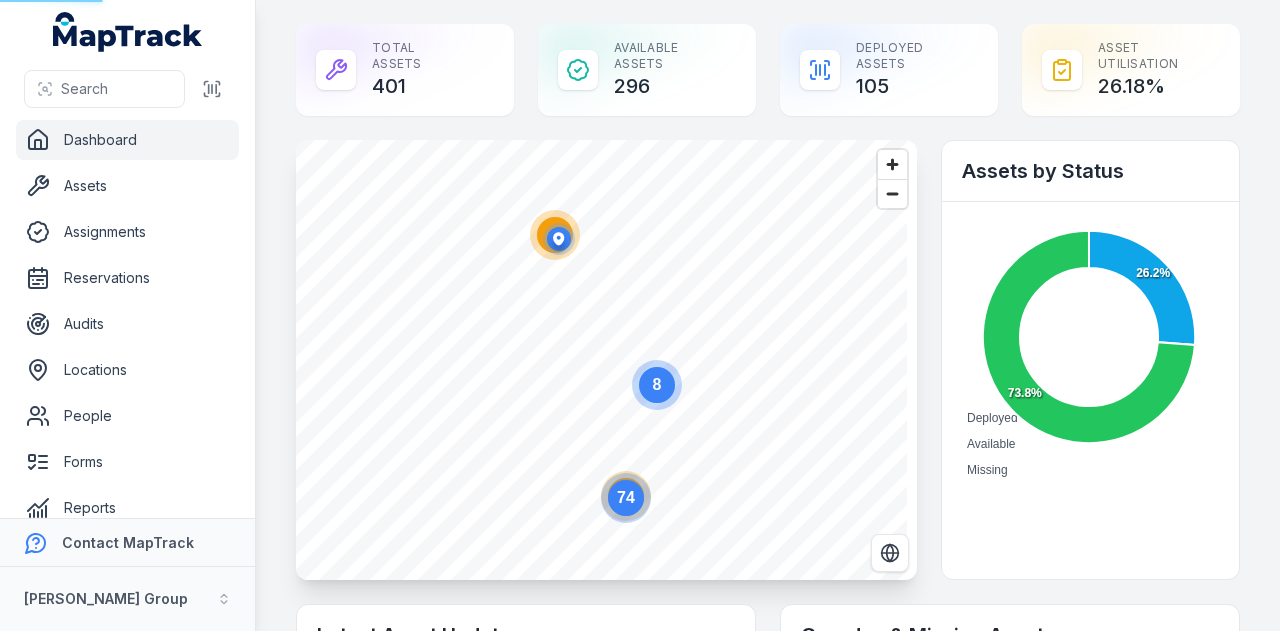 click on "Dashboard" at bounding box center [127, 140] 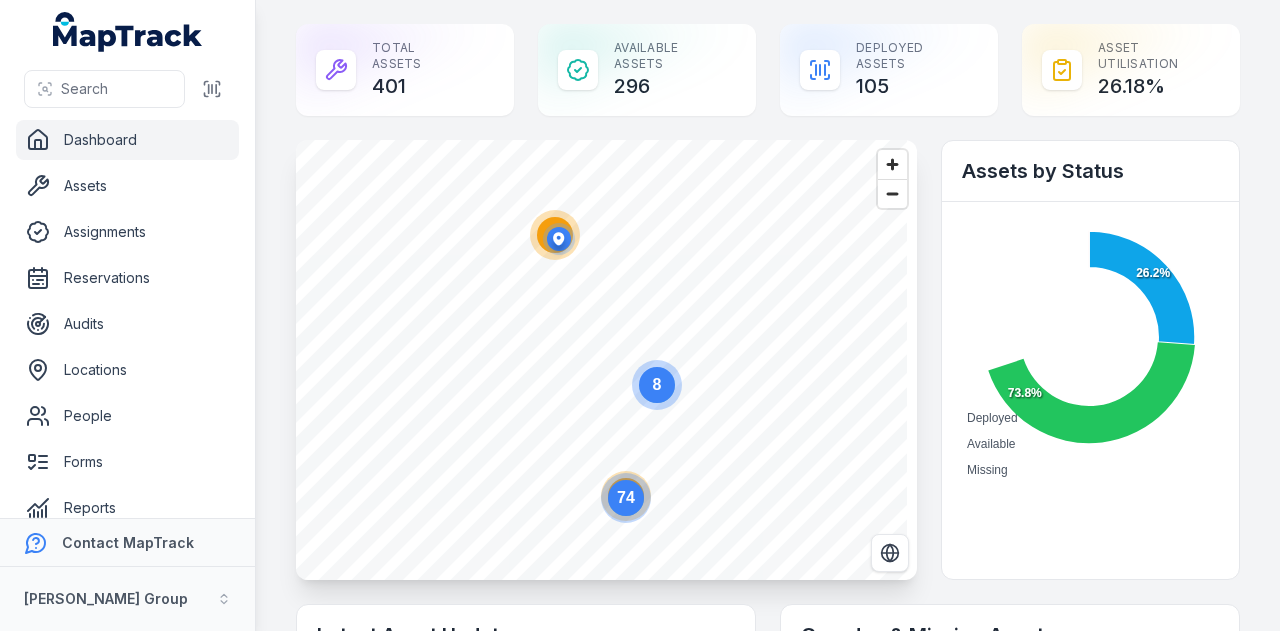 scroll, scrollTop: 0, scrollLeft: 0, axis: both 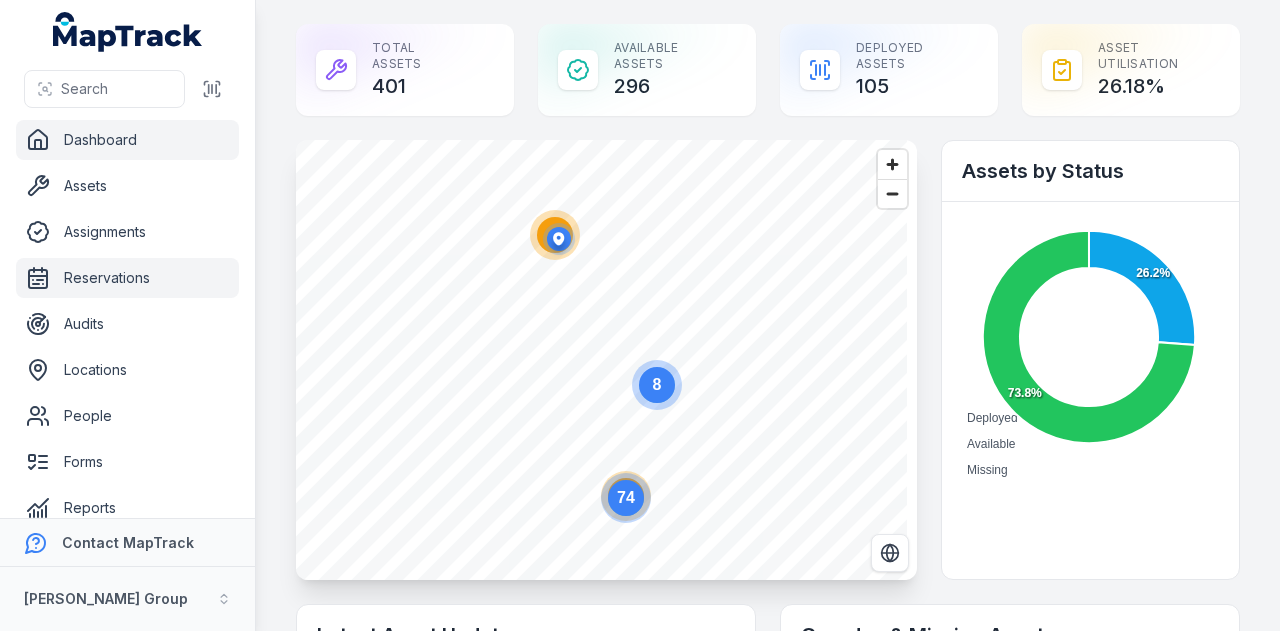 click on "Reservations" at bounding box center [127, 278] 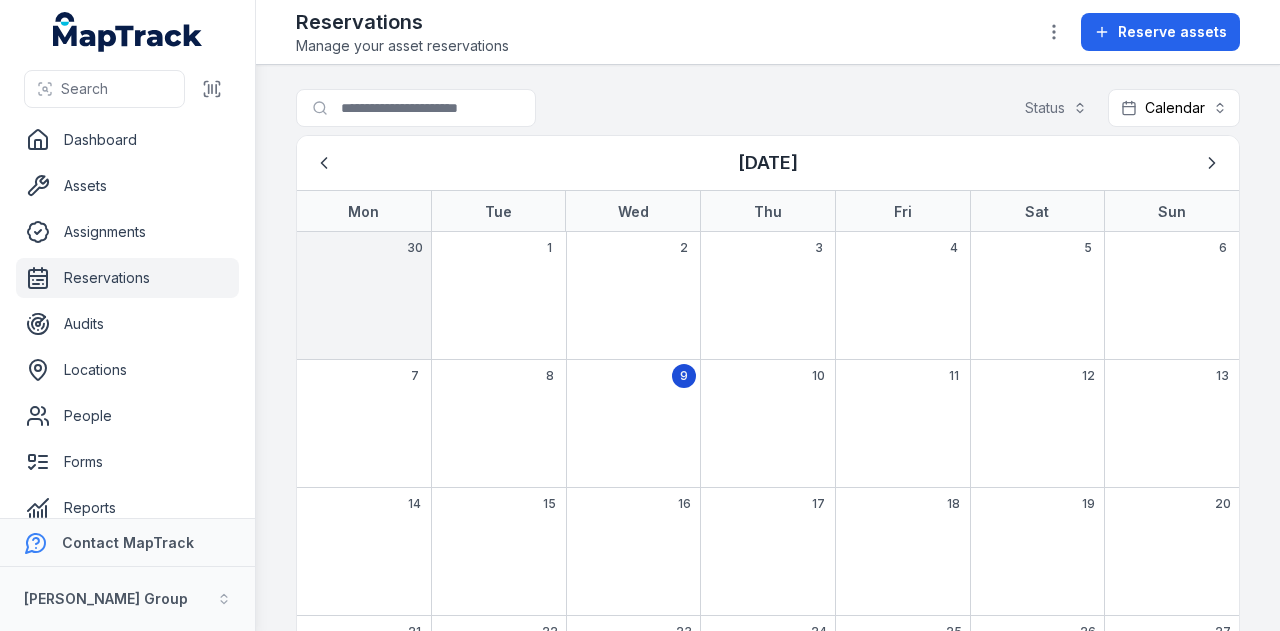 scroll, scrollTop: 0, scrollLeft: 0, axis: both 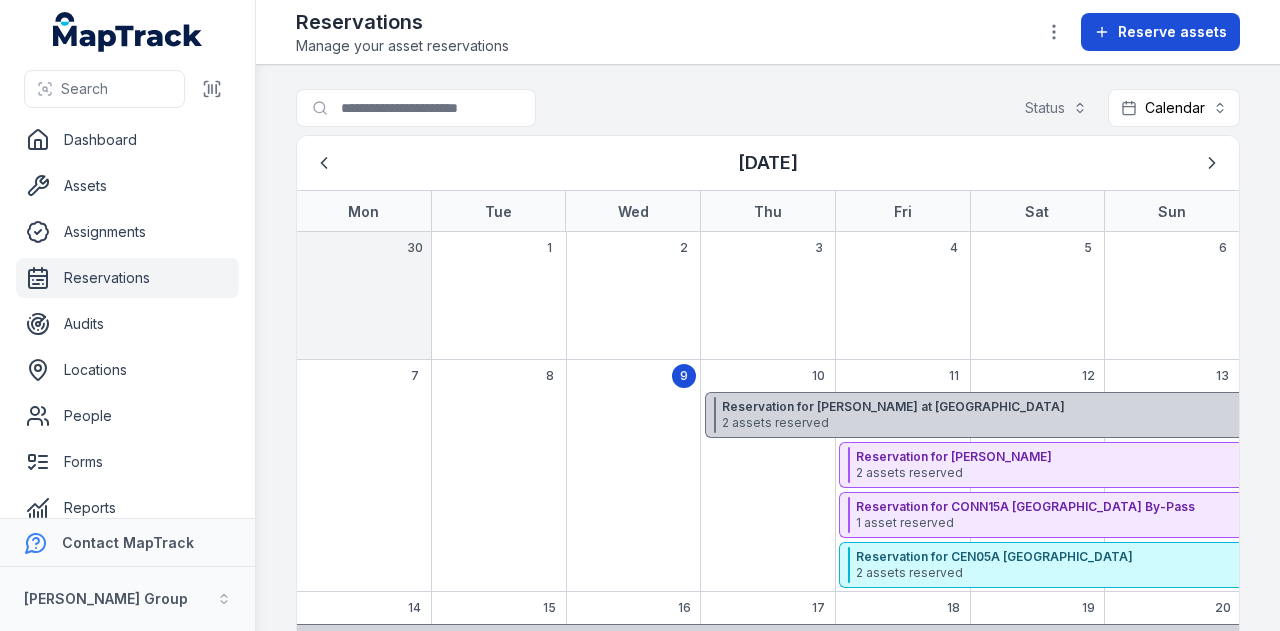 click on "Reserve assets" at bounding box center (1172, 32) 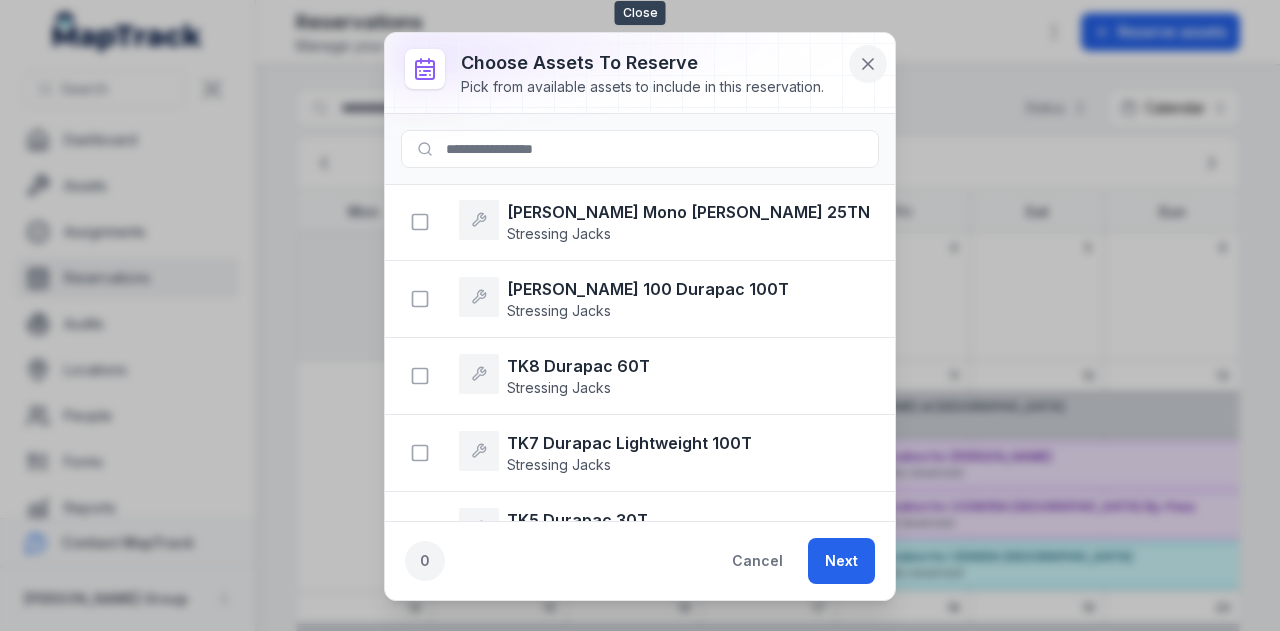 click 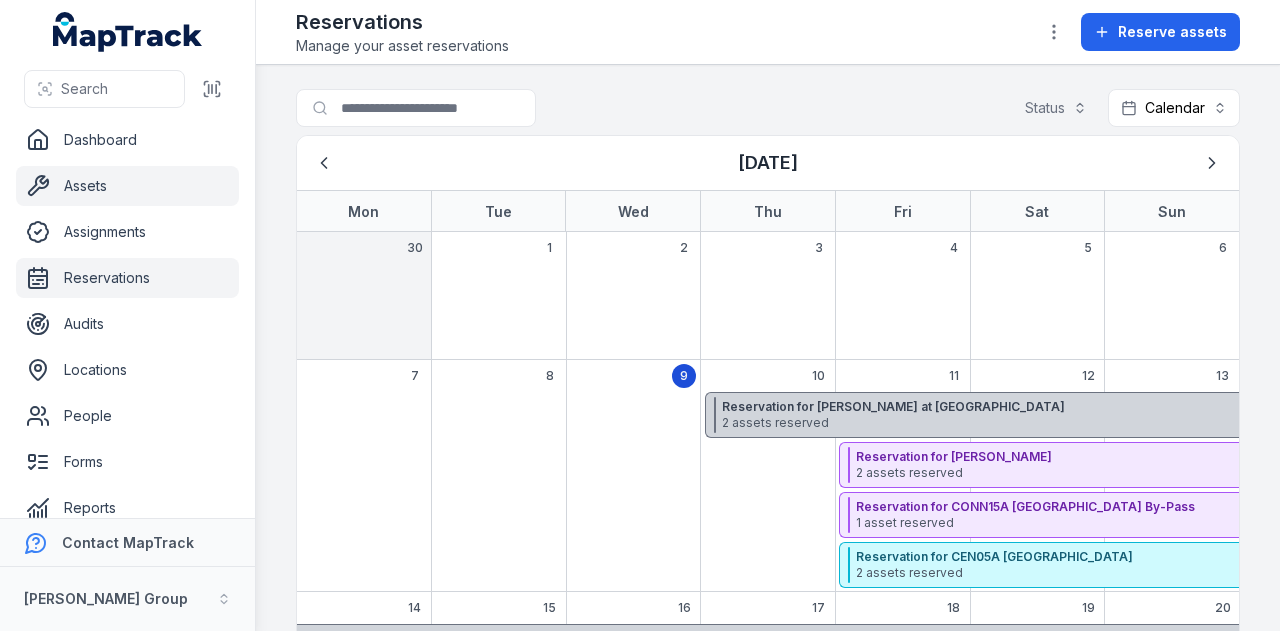 click on "Assets" at bounding box center [127, 186] 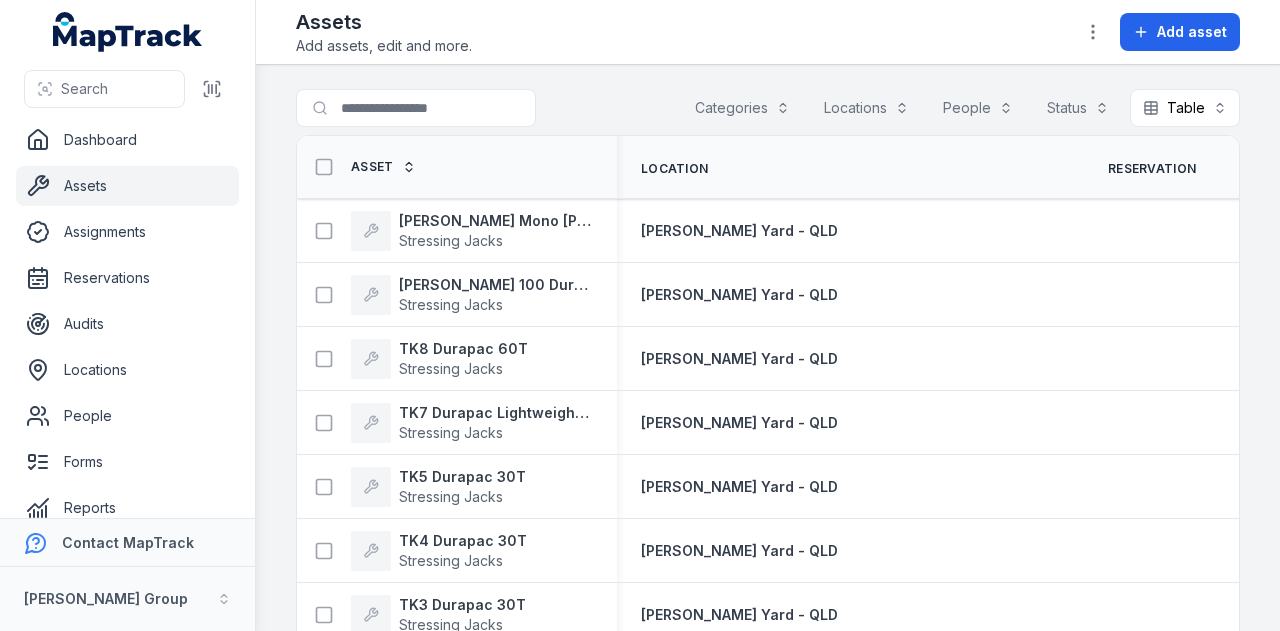 scroll, scrollTop: 0, scrollLeft: 0, axis: both 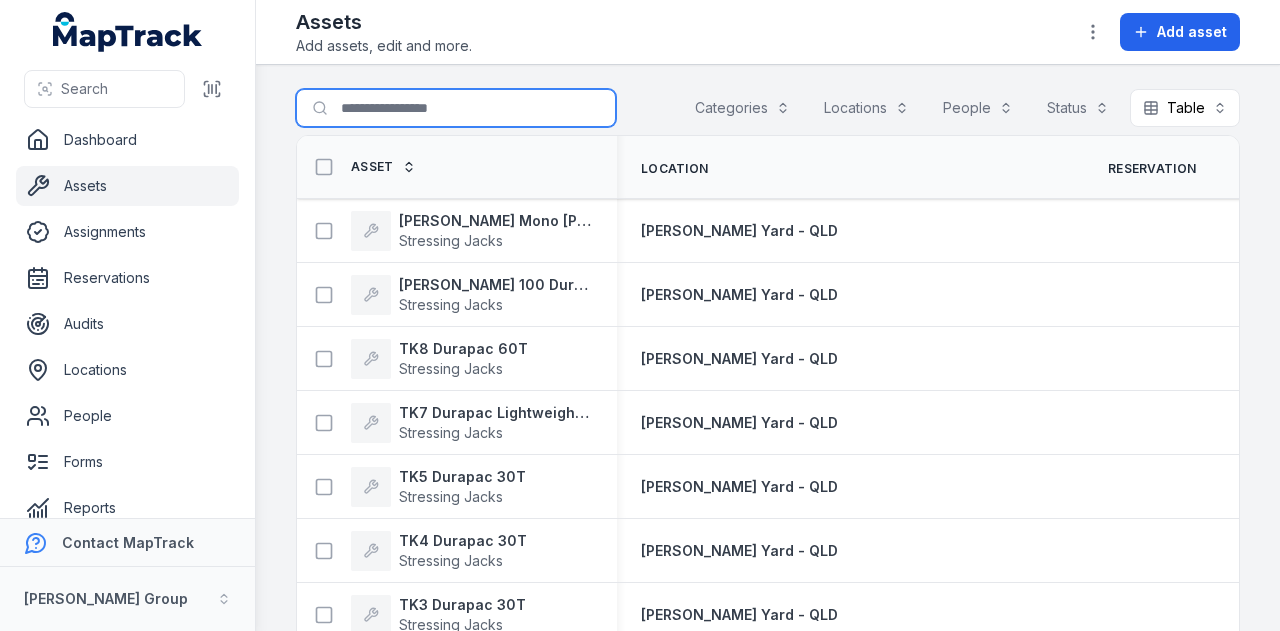 click on "Search for  assets" at bounding box center [456, 108] 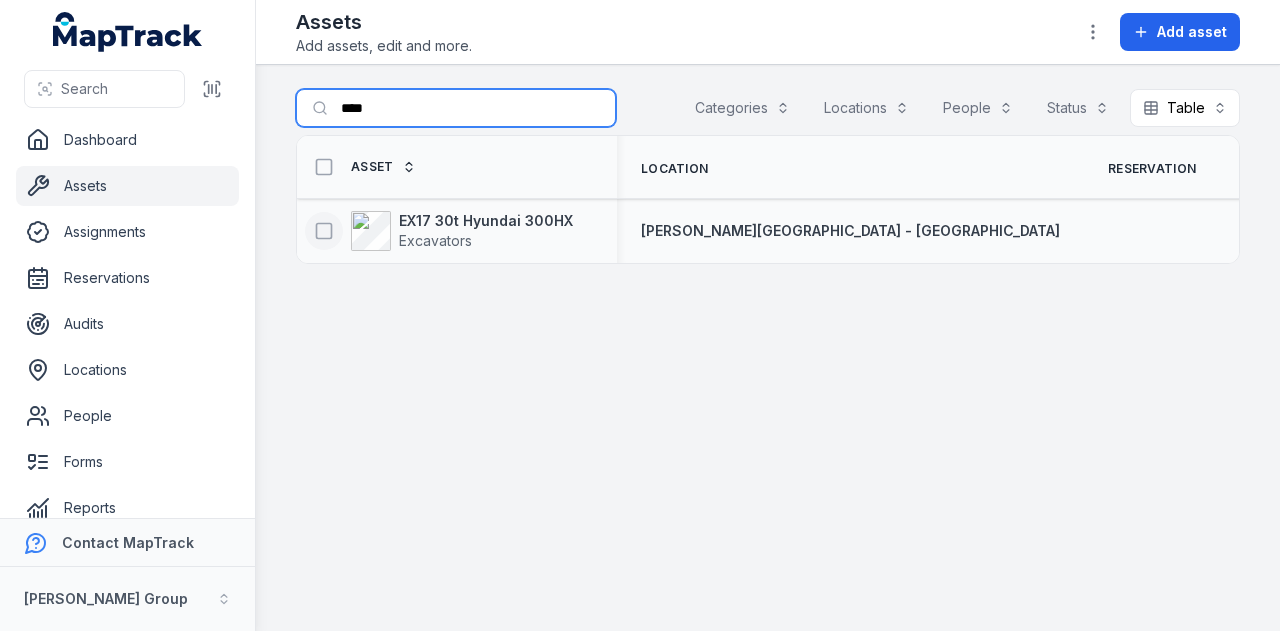 type on "****" 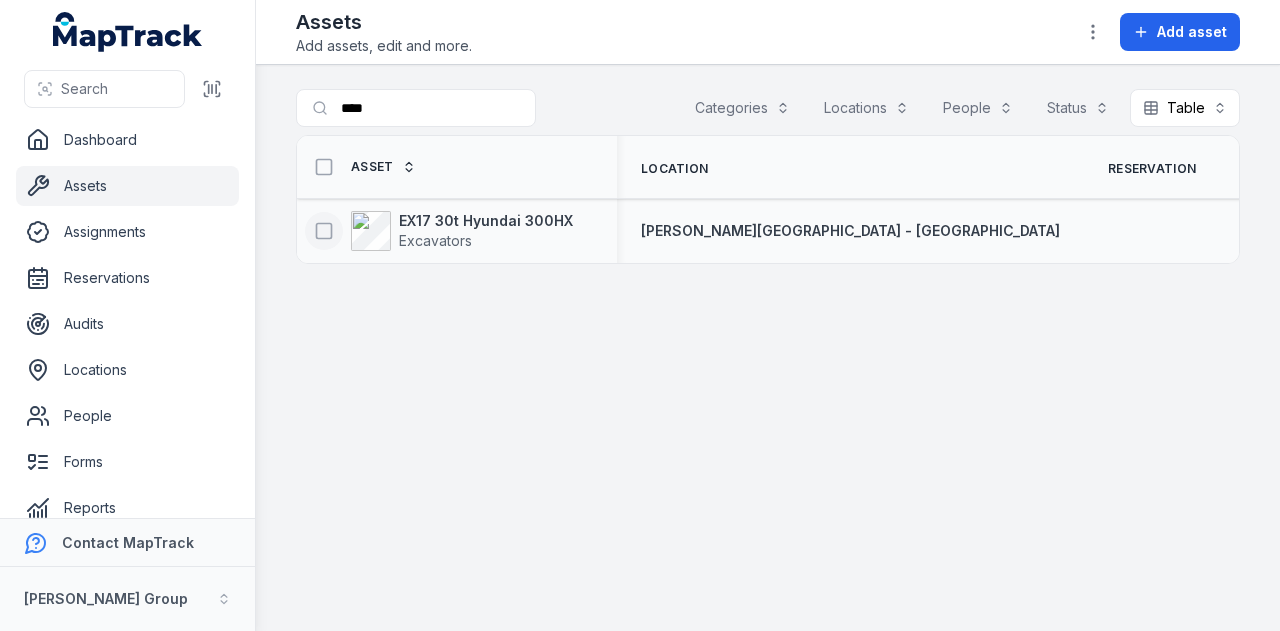 click 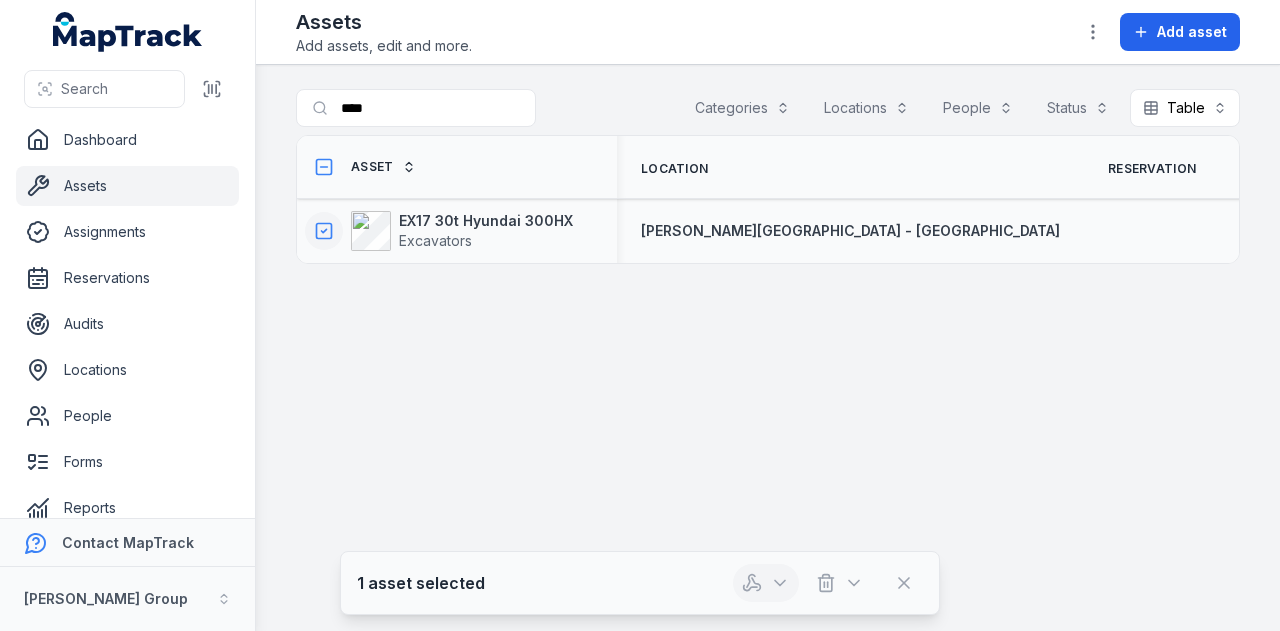 click at bounding box center [766, 583] 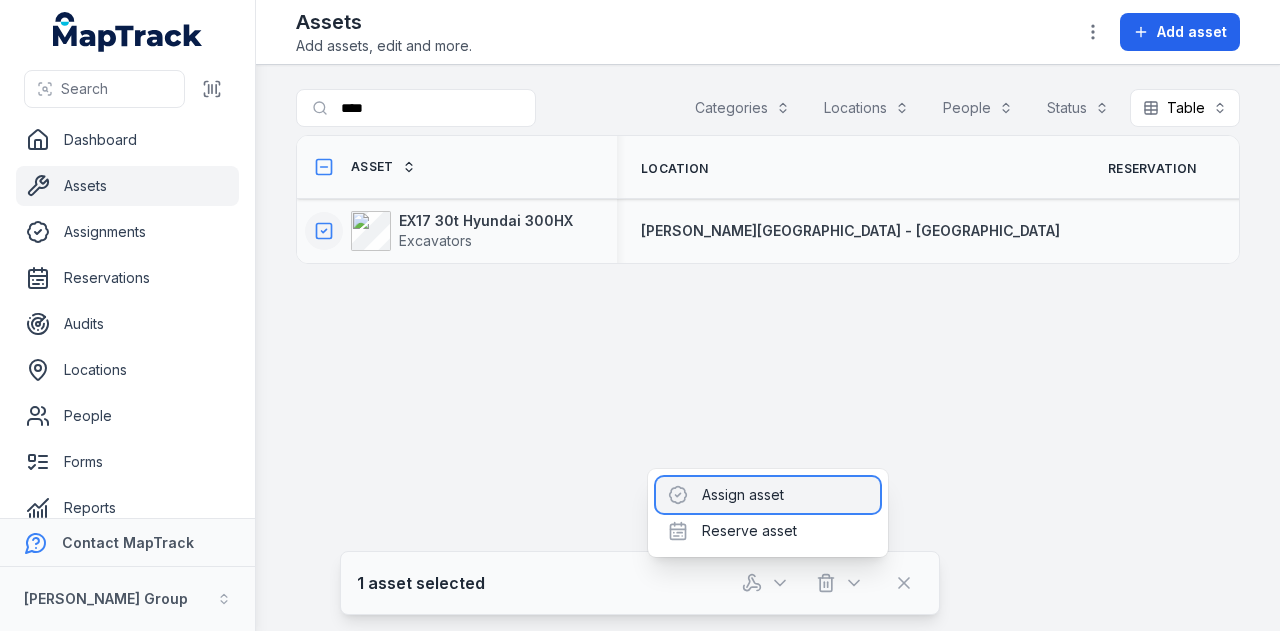 click on "Assign asset" at bounding box center [768, 495] 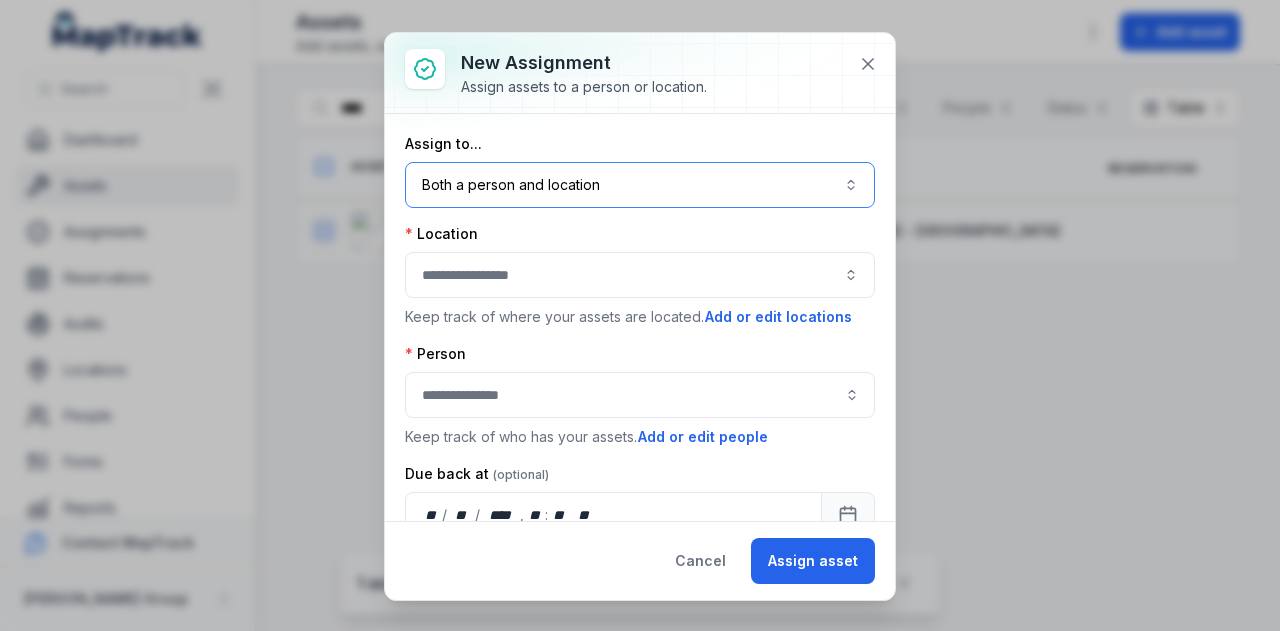 drag, startPoint x: 624, startPoint y: 179, endPoint x: 634, endPoint y: 181, distance: 10.198039 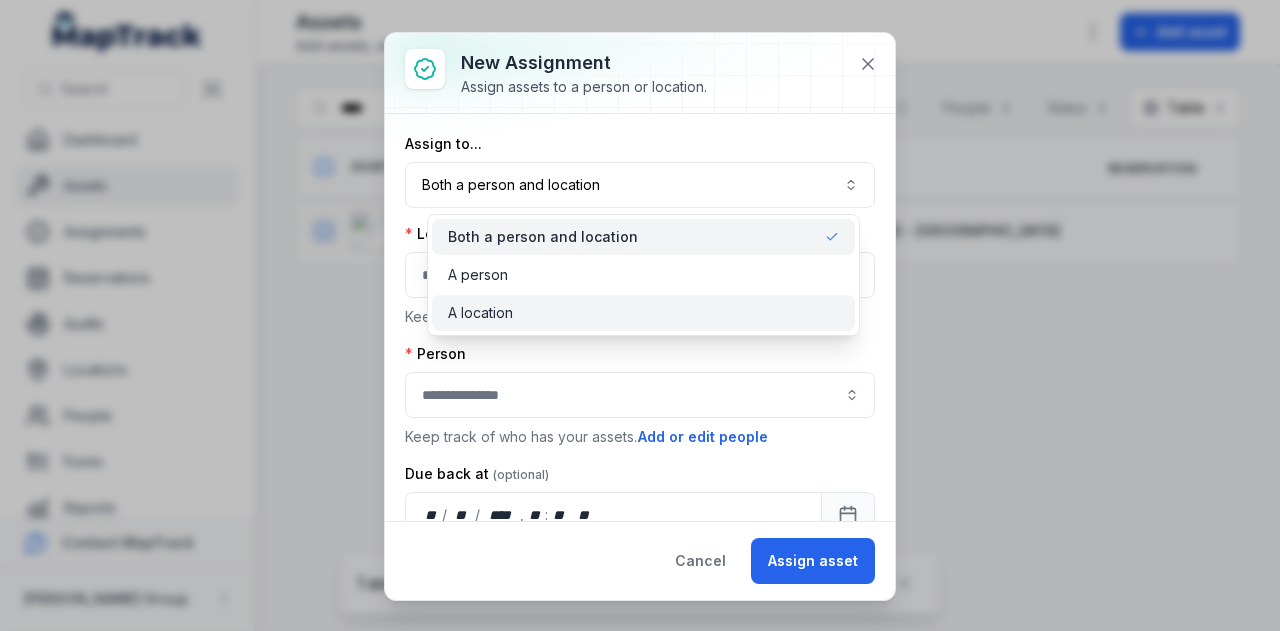 click on "A location" at bounding box center (643, 313) 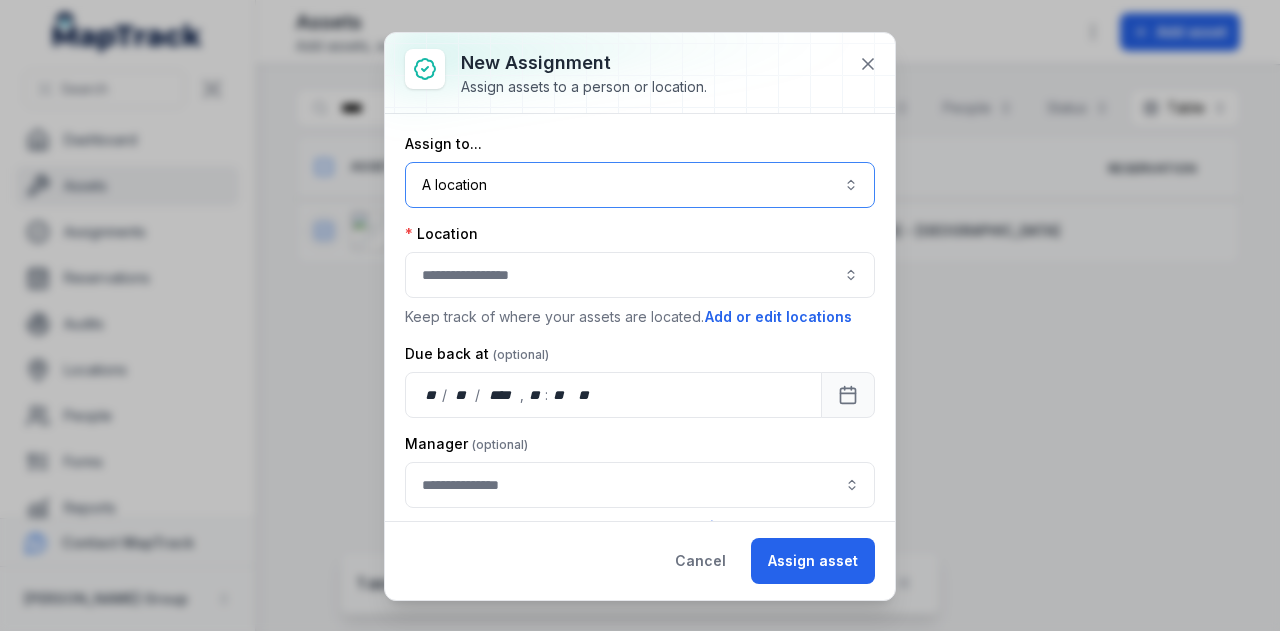 click at bounding box center [640, 275] 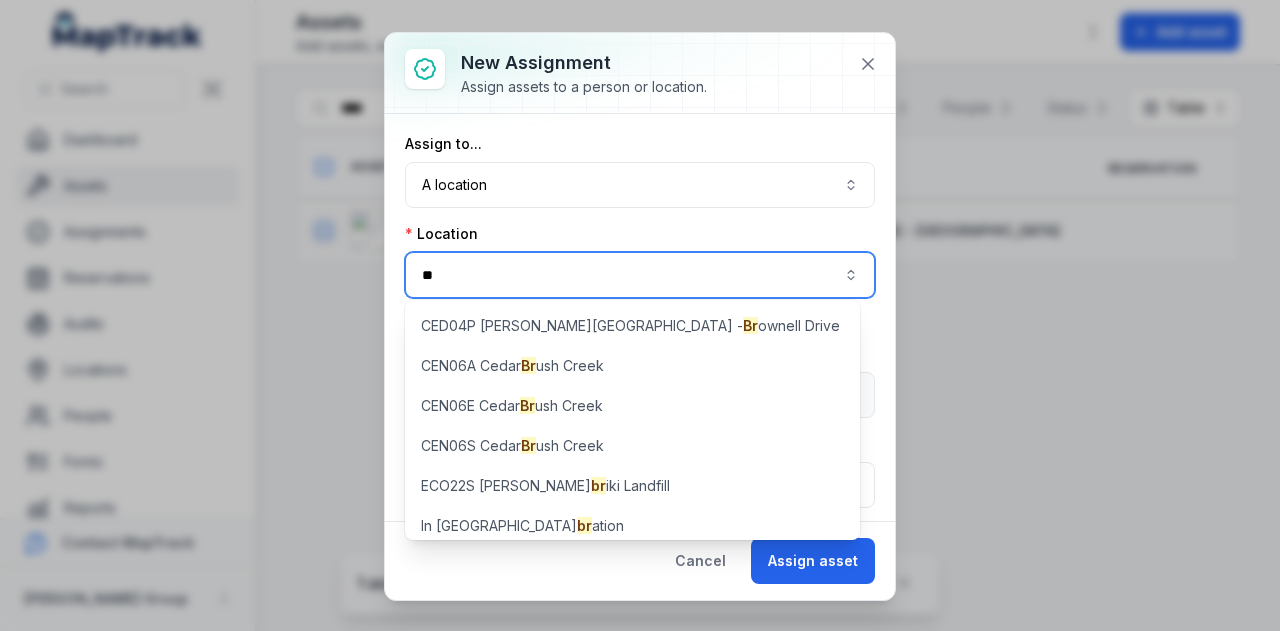 type on "*" 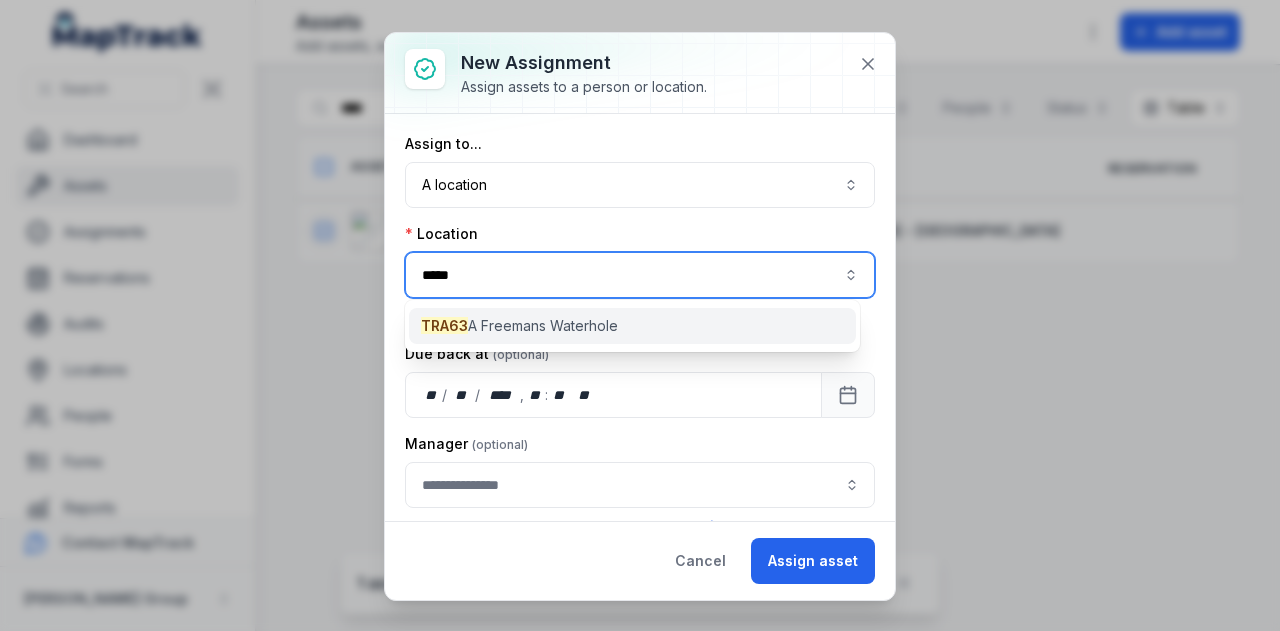 type on "*****" 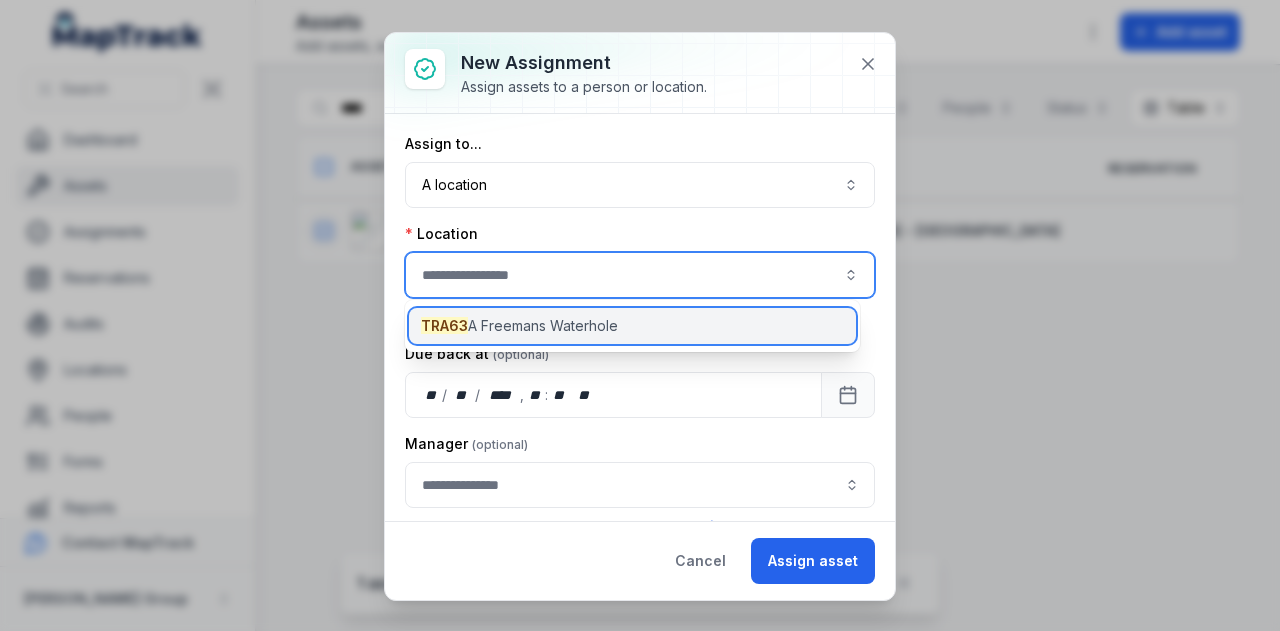 click on "TRA63 A Freemans Waterhole" at bounding box center (519, 326) 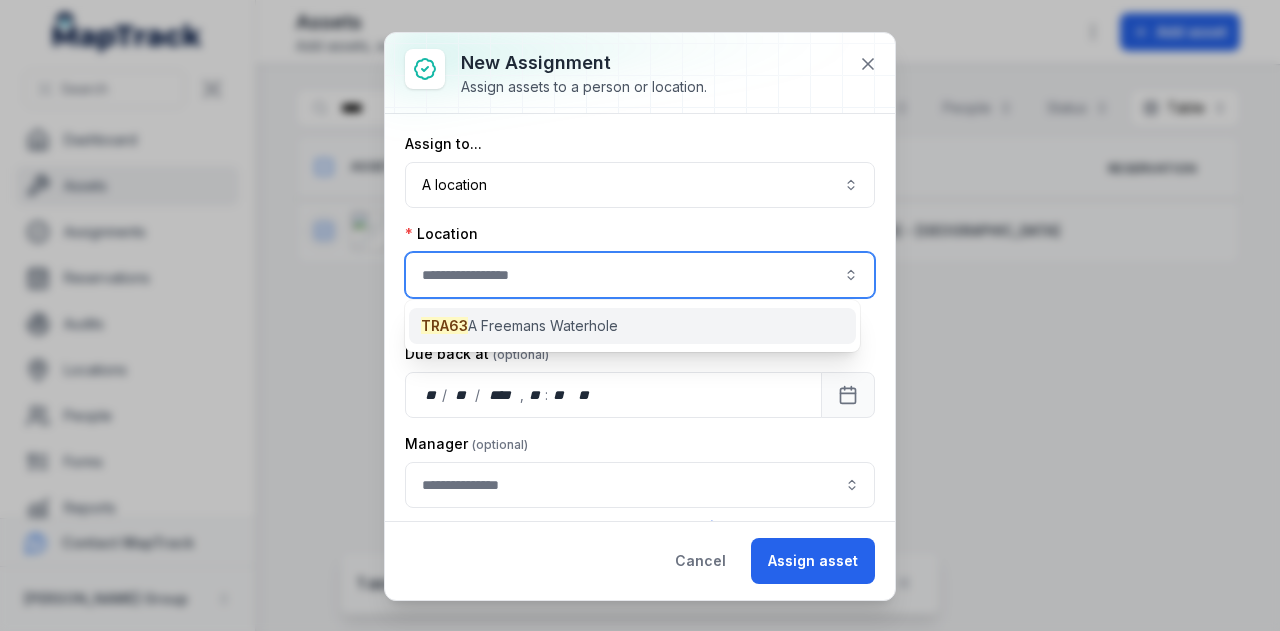 type on "**********" 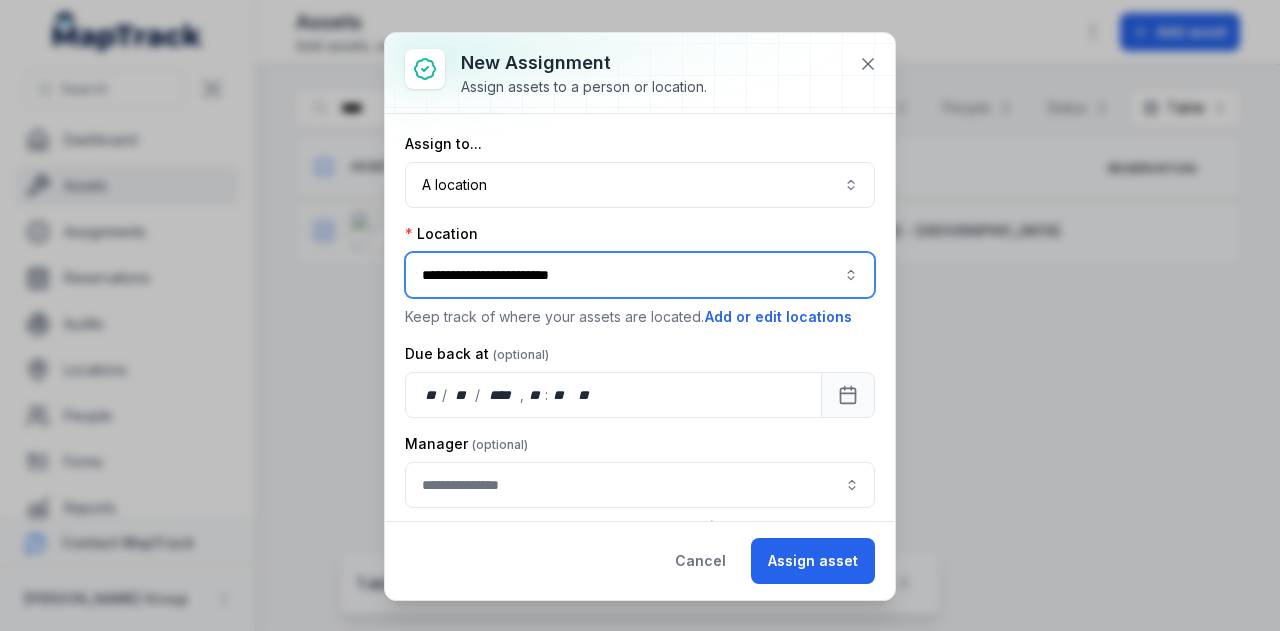 scroll, scrollTop: 72, scrollLeft: 0, axis: vertical 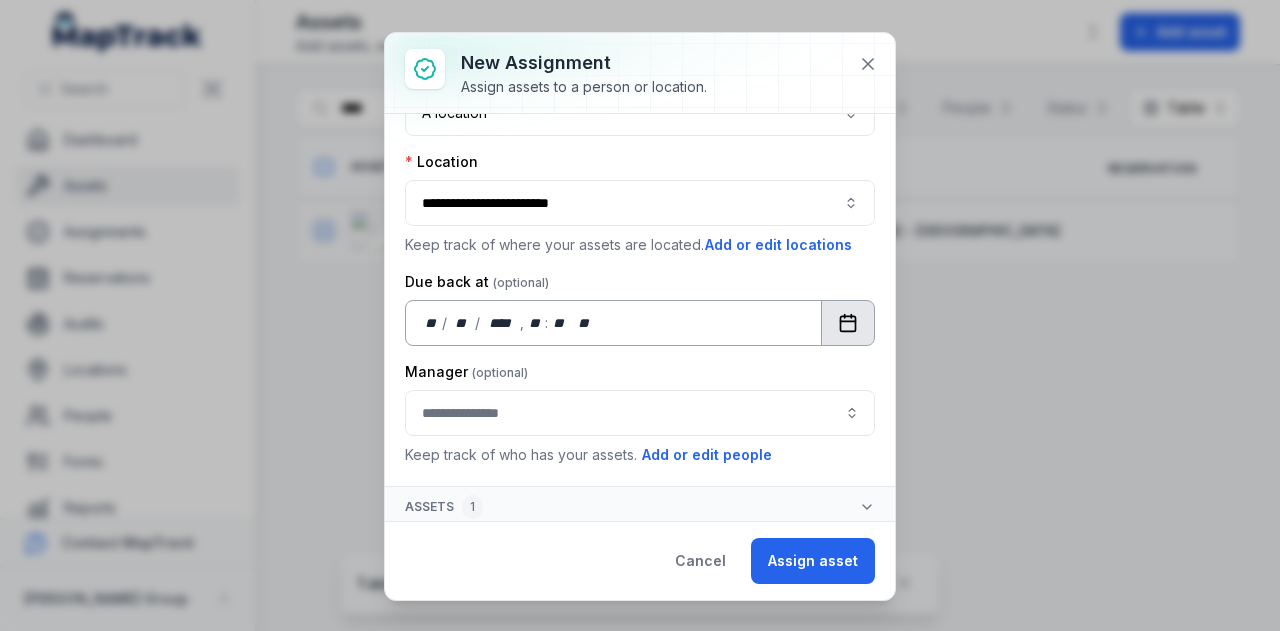 click 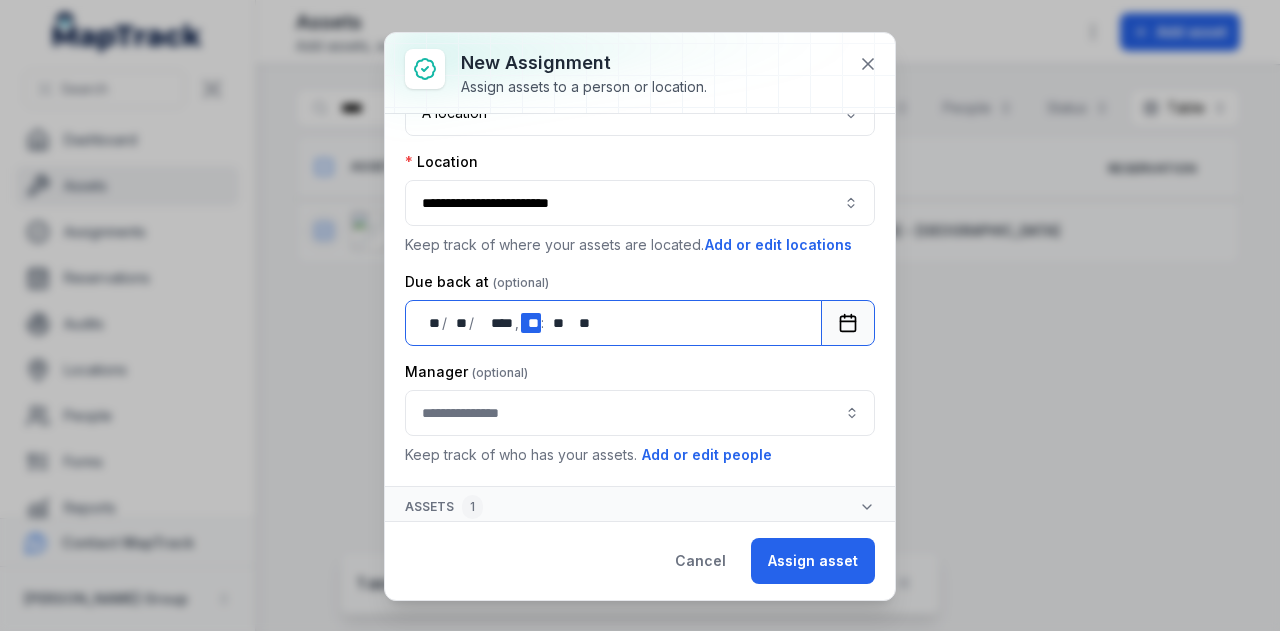 drag, startPoint x: 537, startPoint y: 321, endPoint x: 558, endPoint y: 314, distance: 22.135944 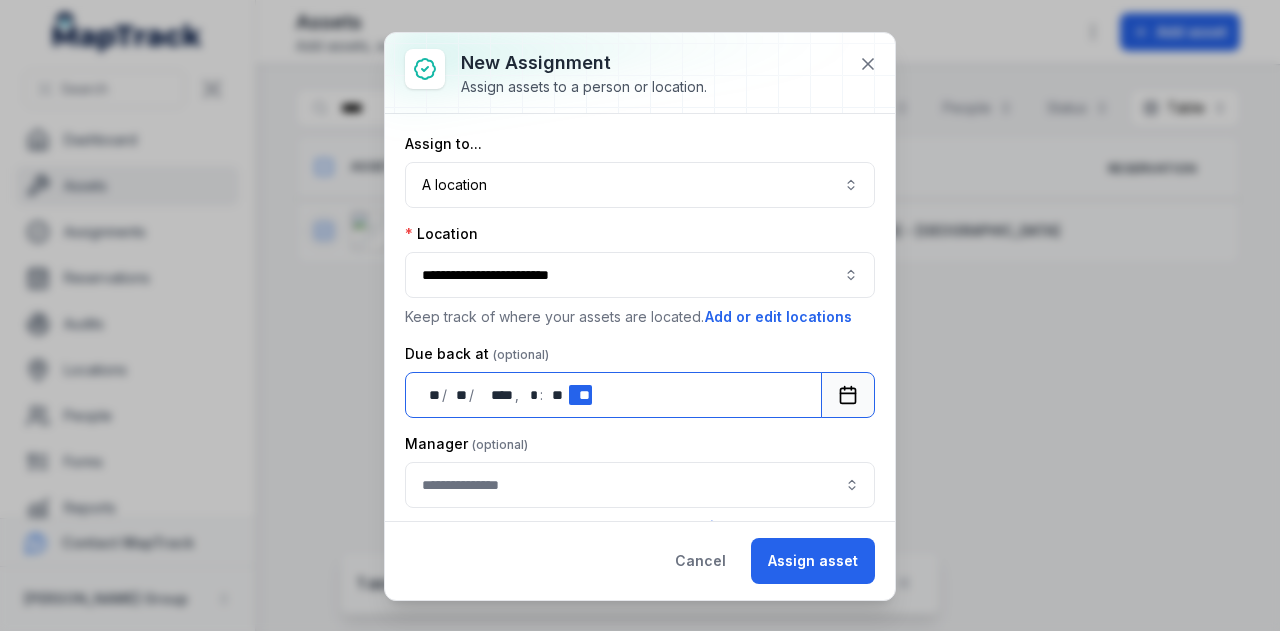 scroll, scrollTop: 72, scrollLeft: 0, axis: vertical 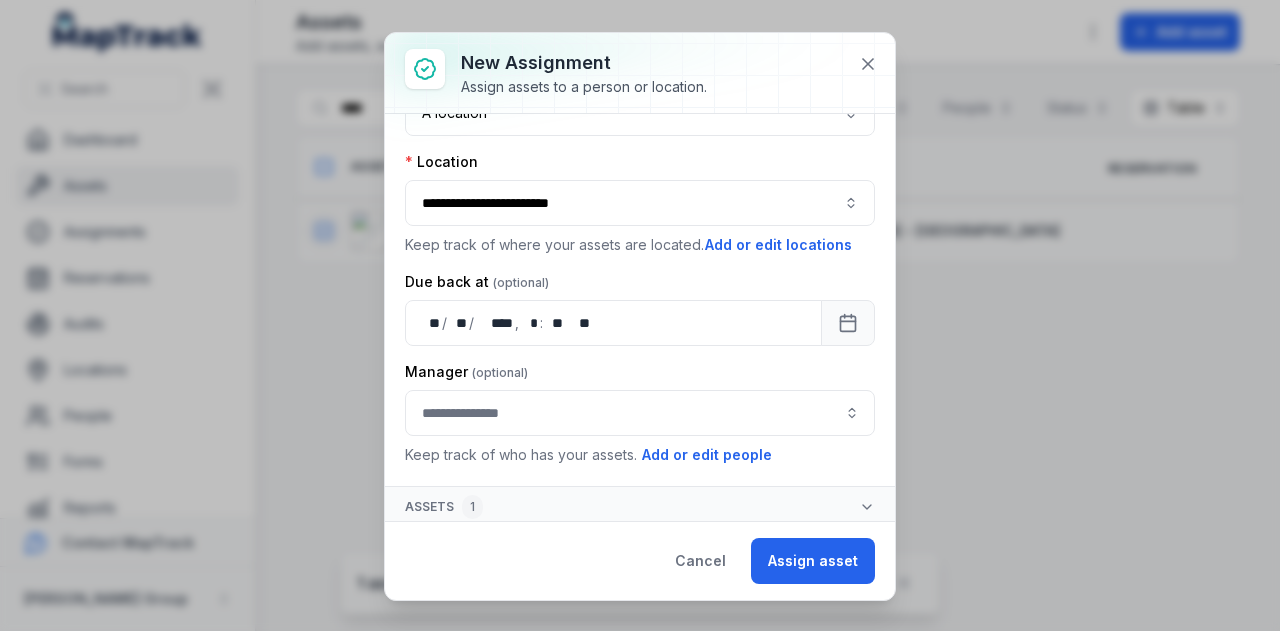 click on "Manager" at bounding box center [640, 372] 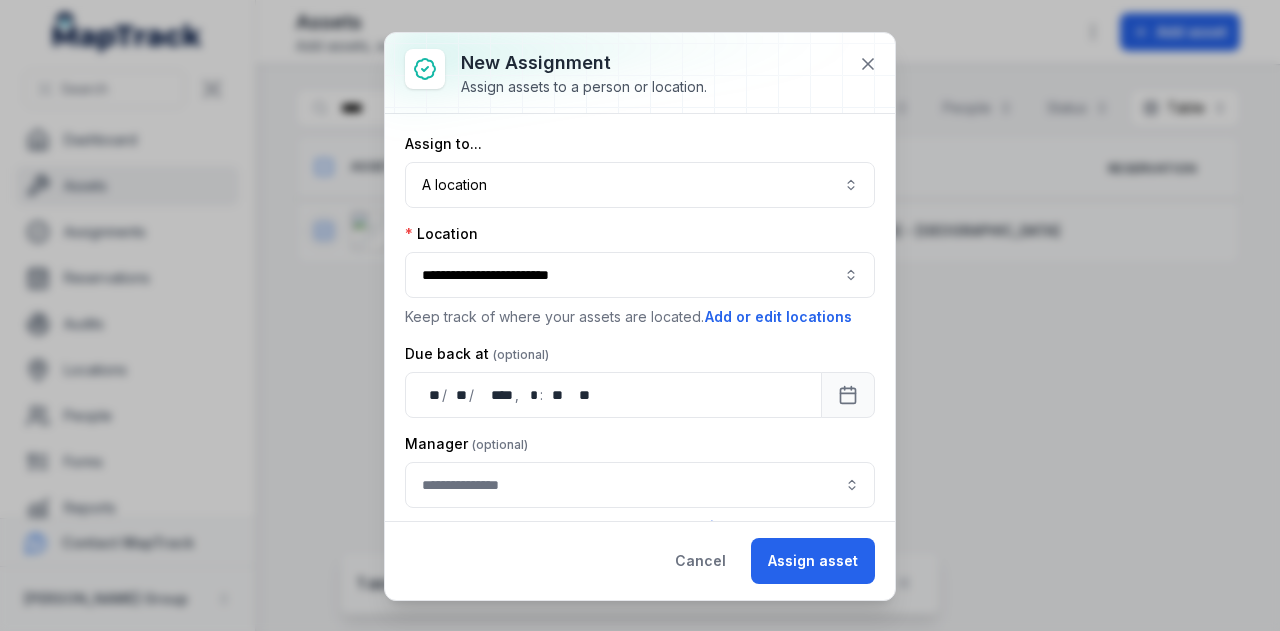 scroll, scrollTop: 72, scrollLeft: 0, axis: vertical 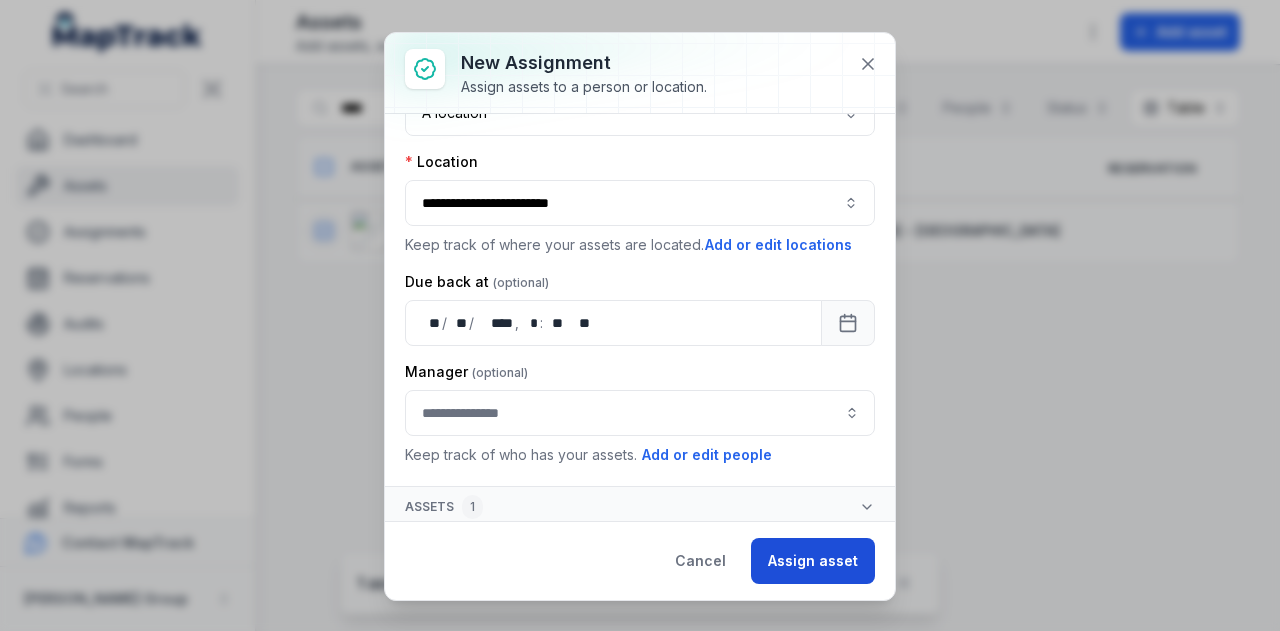 click on "Assign asset" at bounding box center (813, 561) 